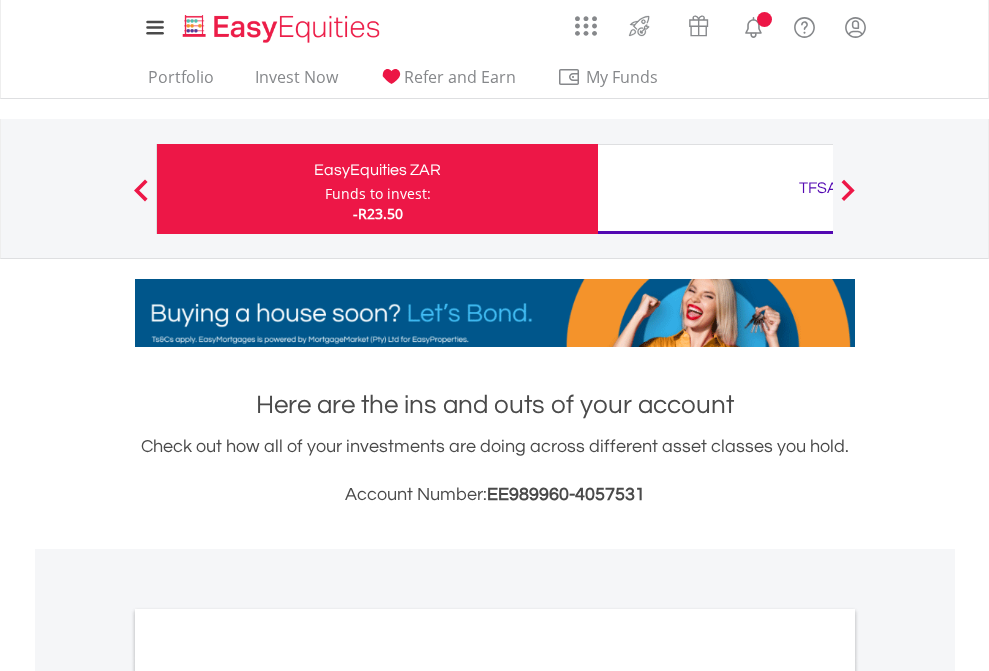 scroll, scrollTop: 0, scrollLeft: 0, axis: both 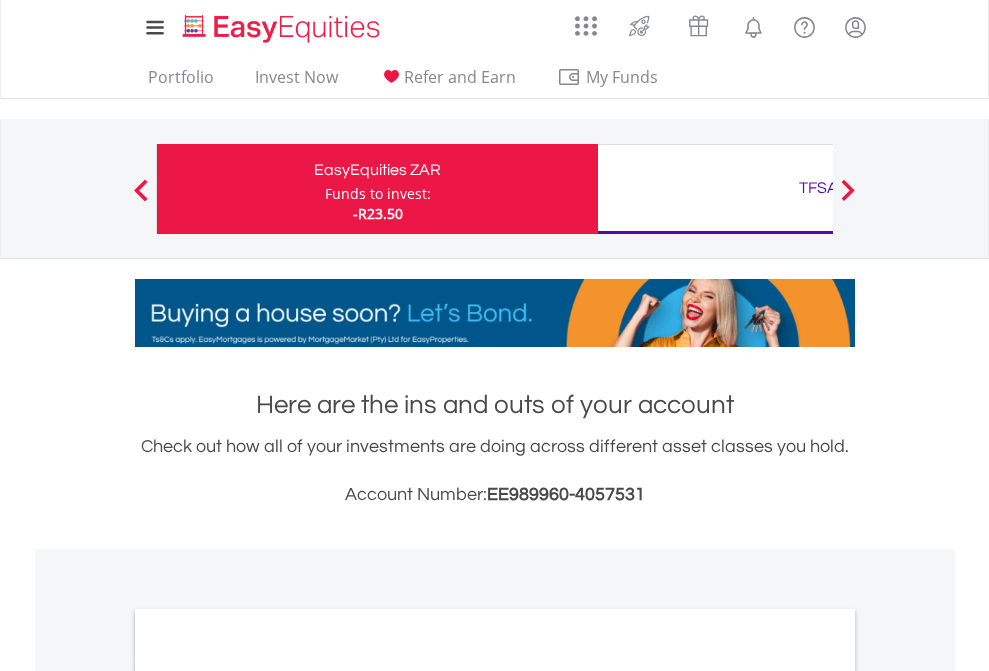 click on "Funds to invest:" at bounding box center (378, 194) 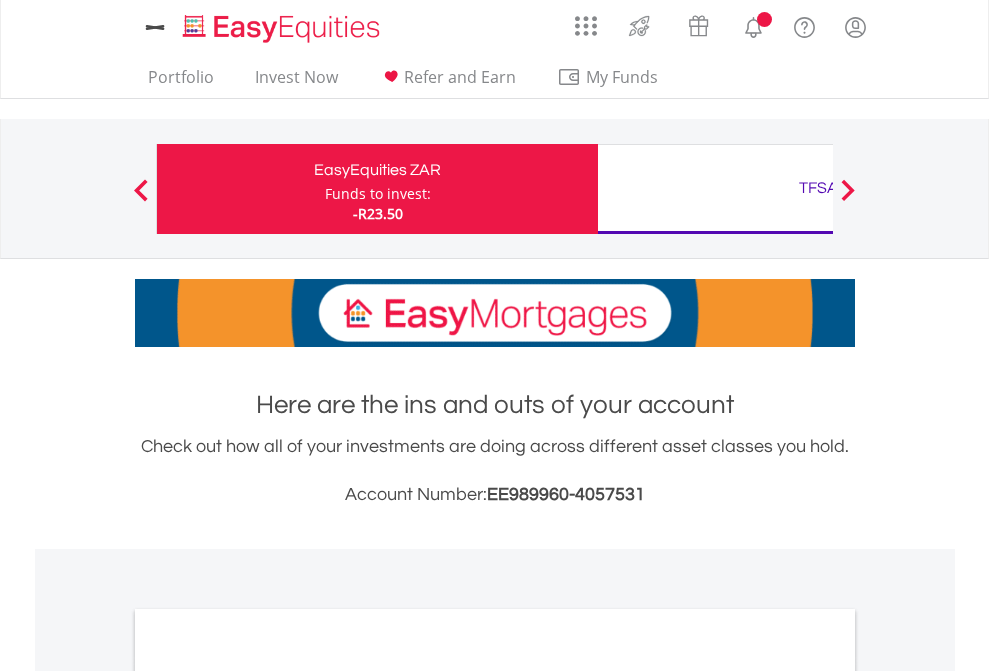 scroll, scrollTop: 0, scrollLeft: 0, axis: both 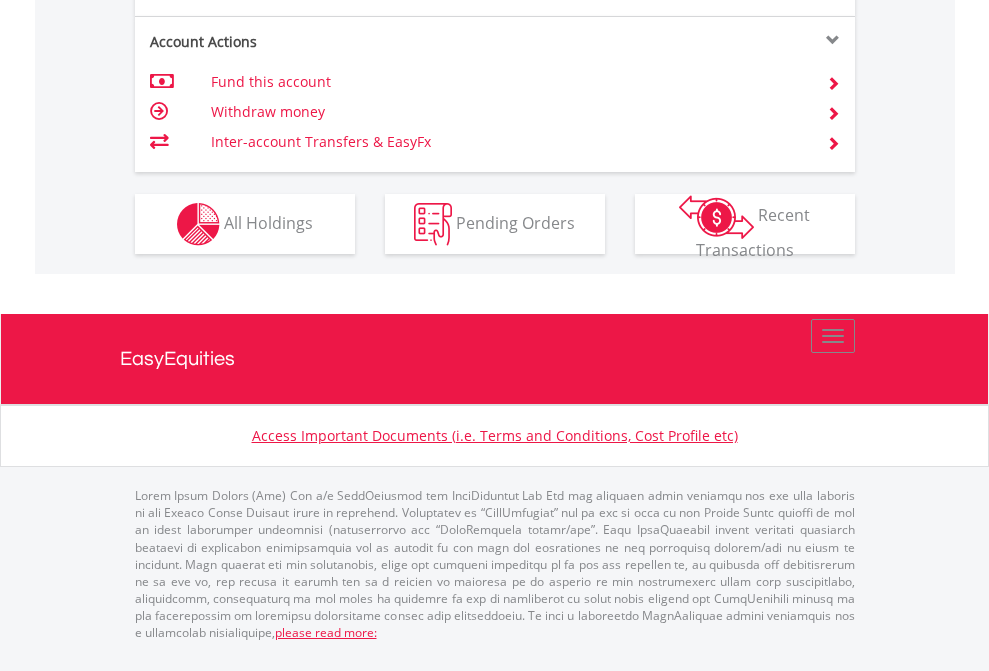 click on "Investment types" at bounding box center (706, -337) 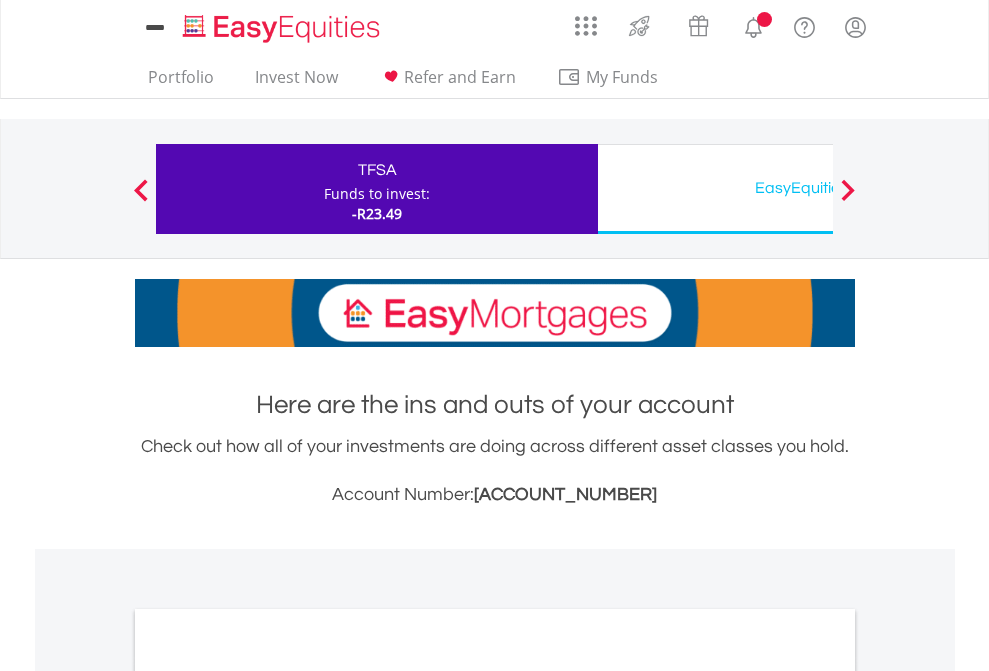 scroll, scrollTop: 0, scrollLeft: 0, axis: both 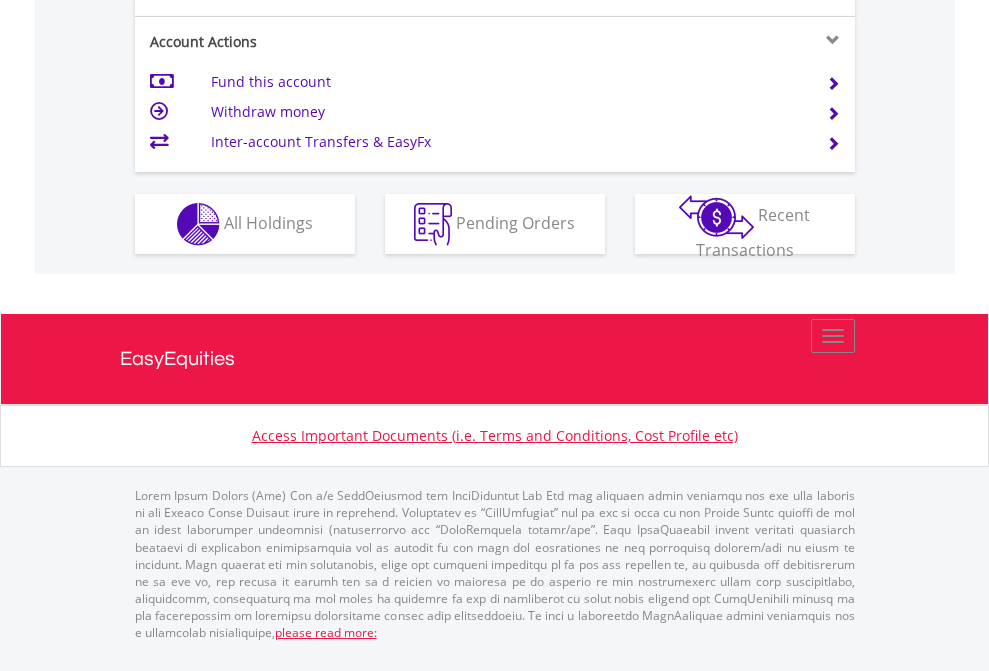 click on "Investment types" at bounding box center [706, -337] 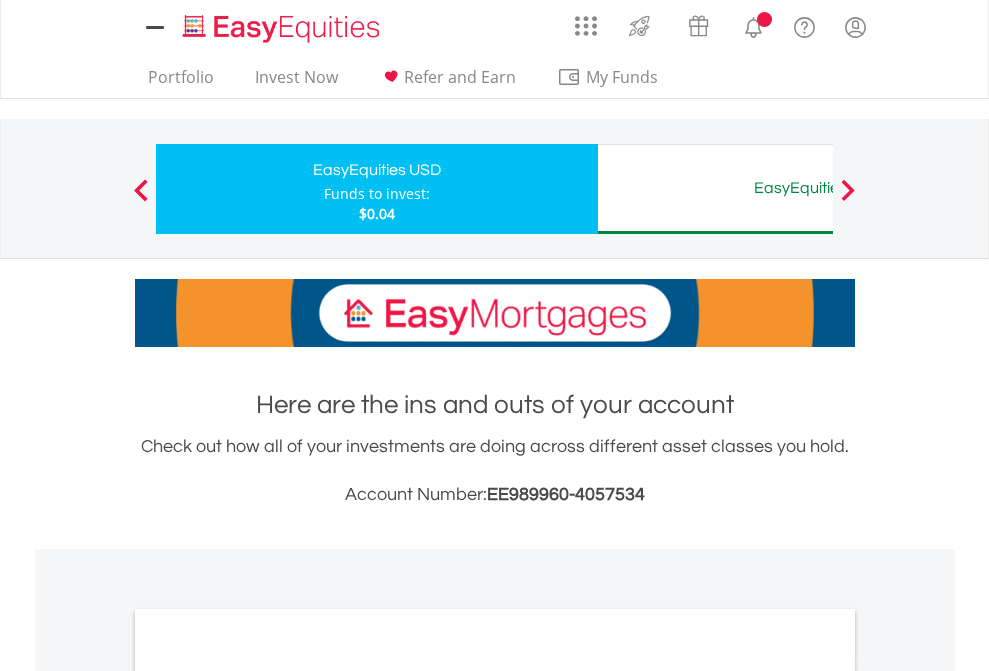 scroll, scrollTop: 0, scrollLeft: 0, axis: both 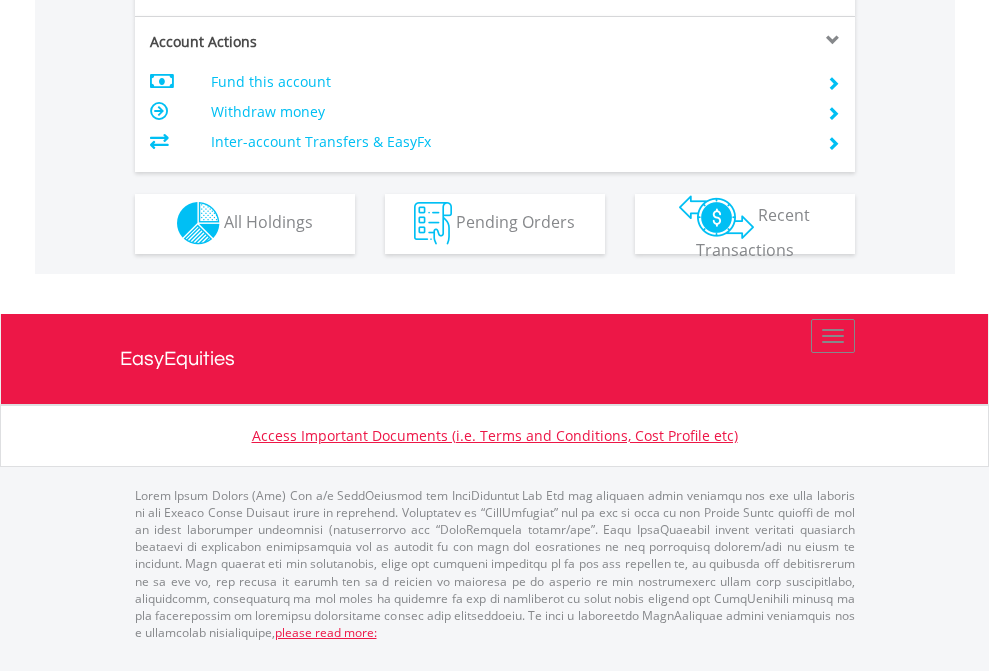 click on "Investment types" at bounding box center [706, -353] 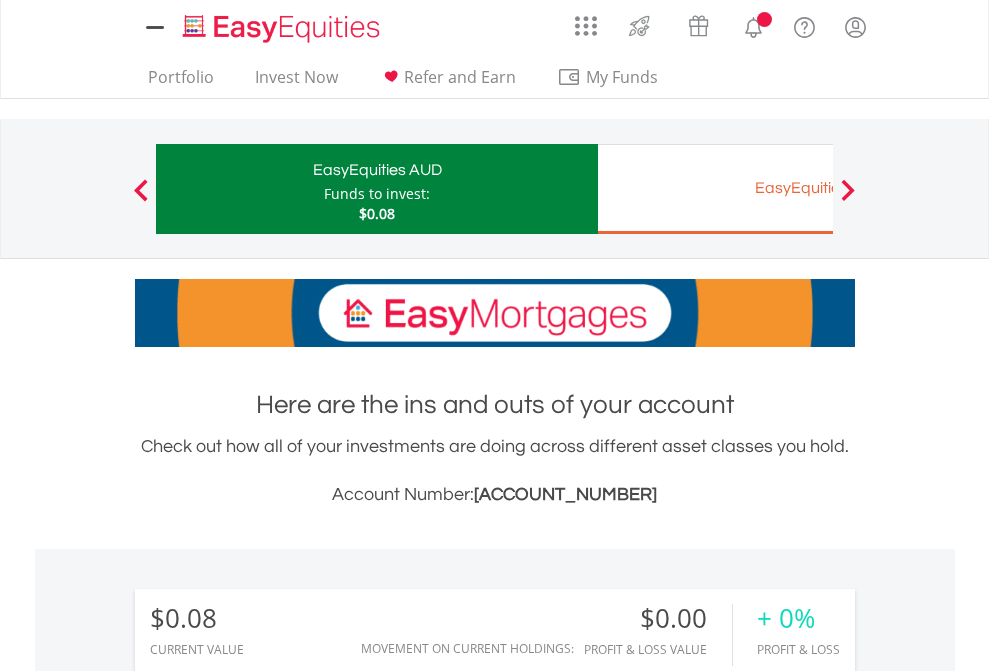scroll, scrollTop: 0, scrollLeft: 0, axis: both 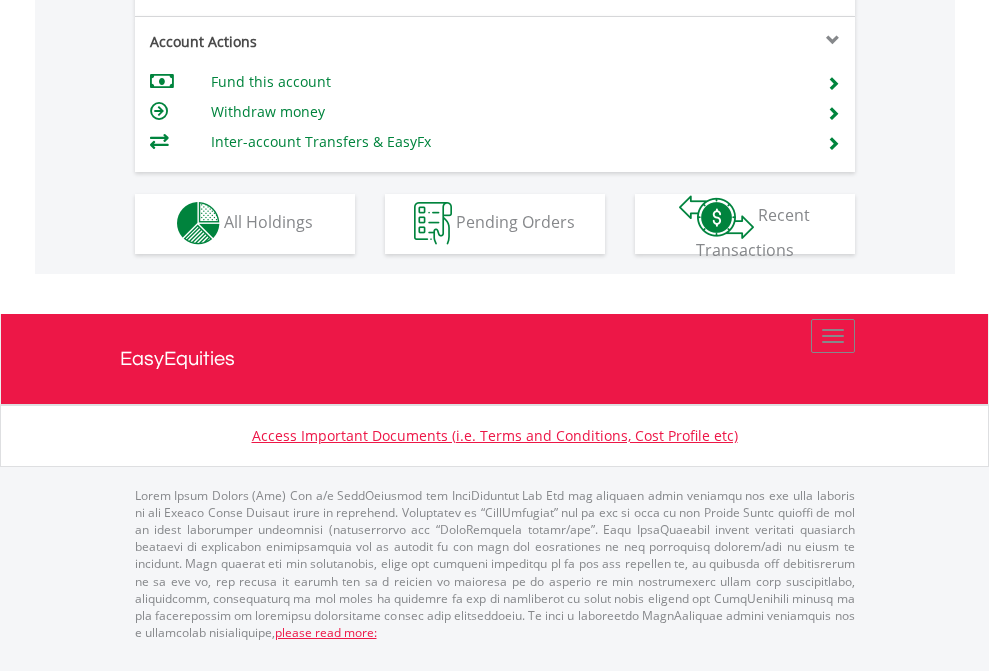 click on "Investment types" at bounding box center (706, -353) 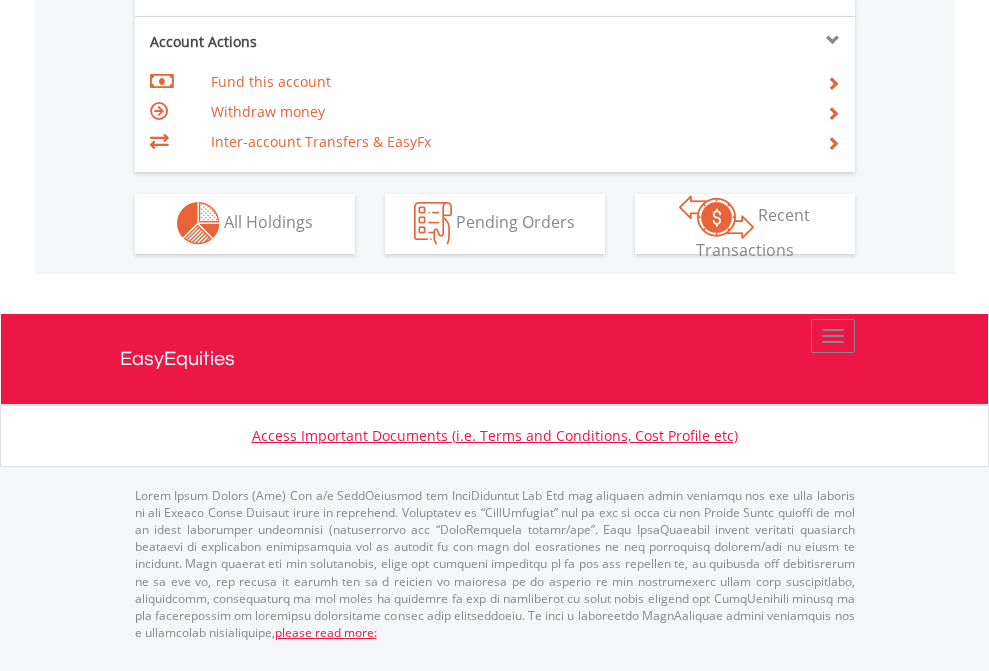 scroll, scrollTop: 1870, scrollLeft: 0, axis: vertical 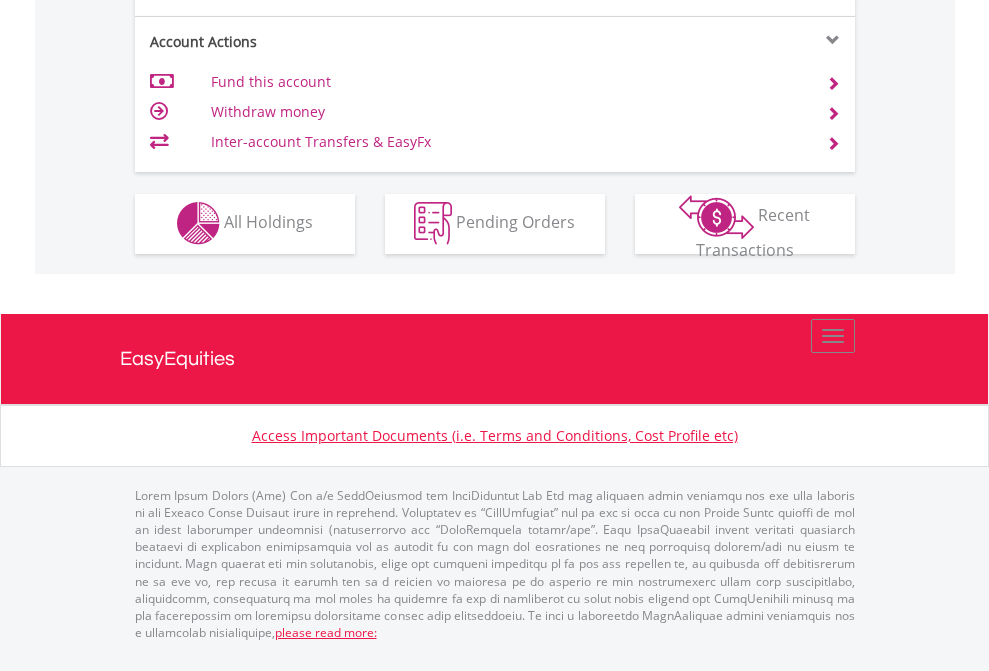 click on "Investment types" at bounding box center (706, -353) 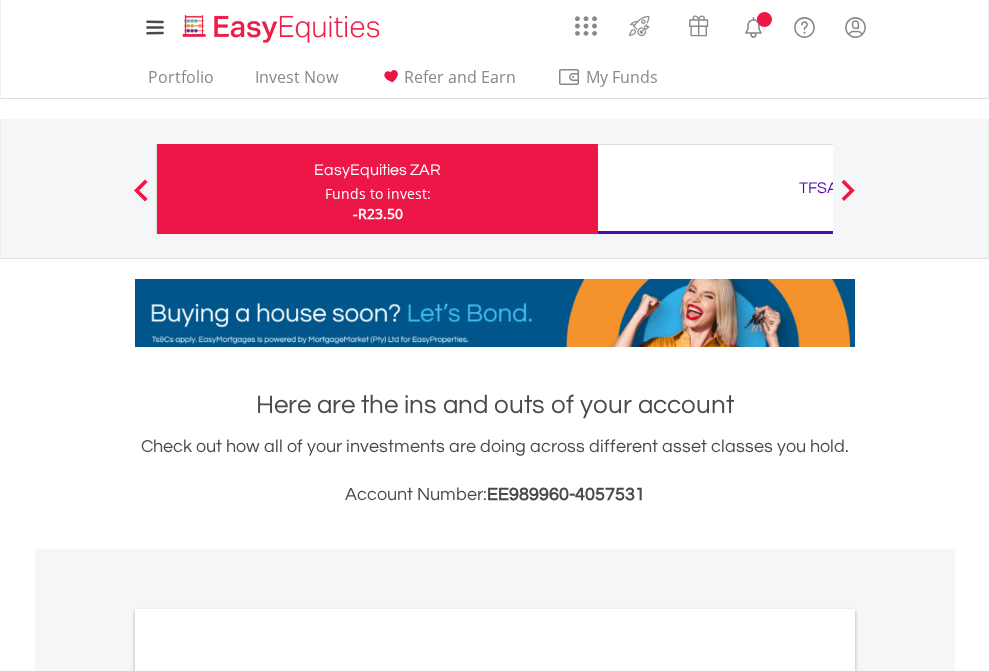 scroll, scrollTop: 0, scrollLeft: 0, axis: both 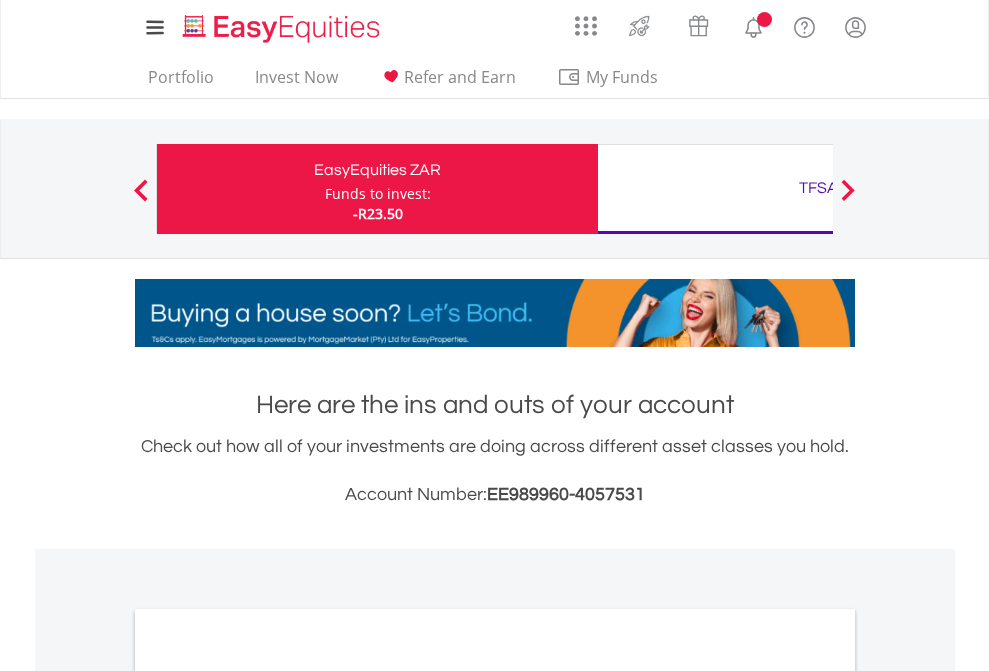 click on "All Holdings" at bounding box center (268, 1096) 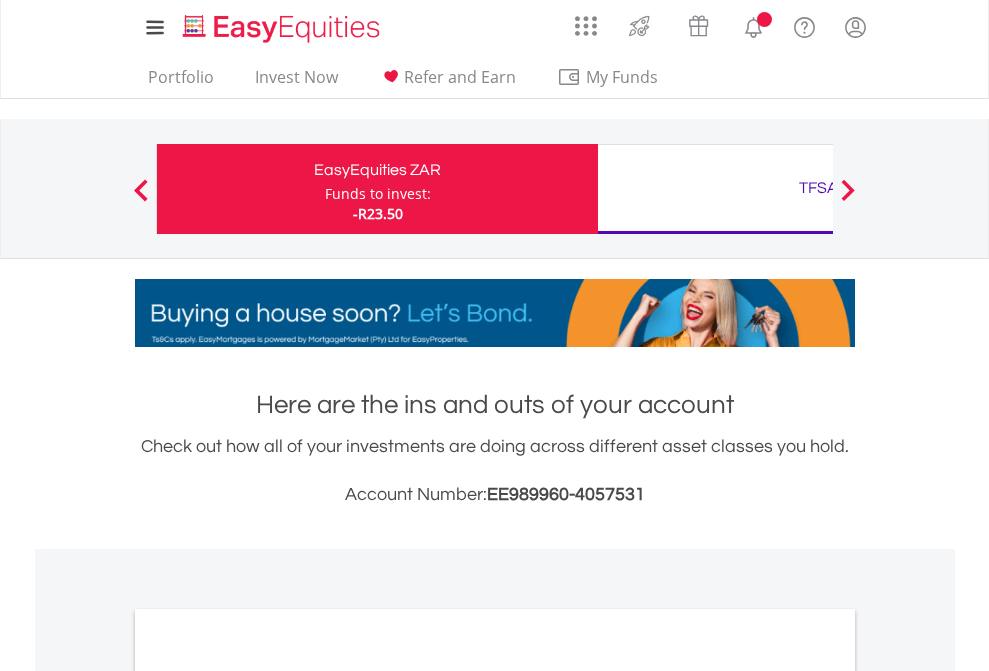 scroll, scrollTop: 1202, scrollLeft: 0, axis: vertical 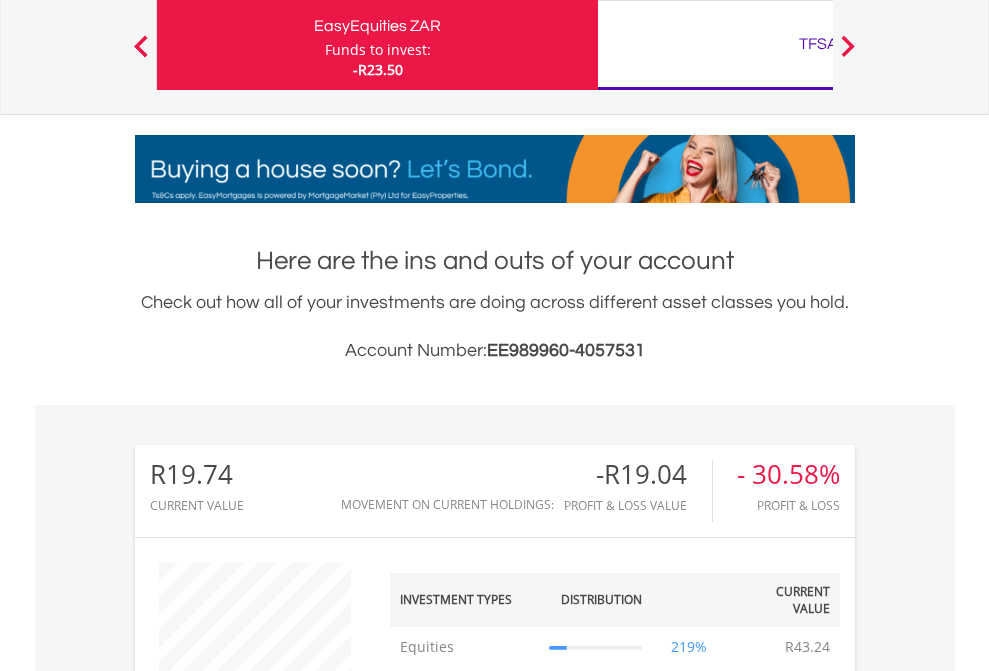click on "TFSA" at bounding box center (818, 44) 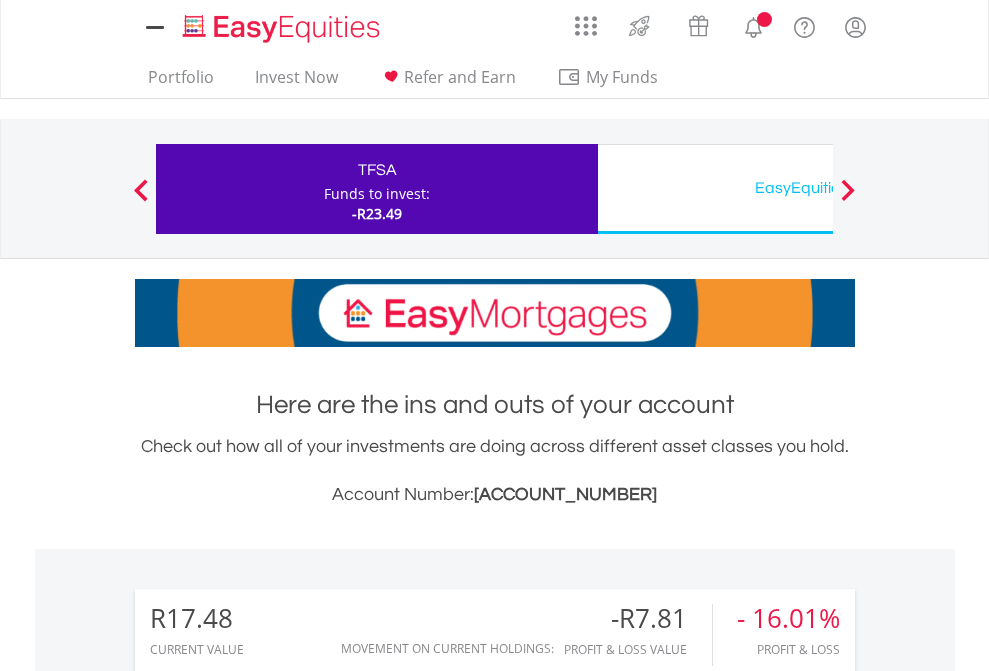 scroll, scrollTop: 1202, scrollLeft: 0, axis: vertical 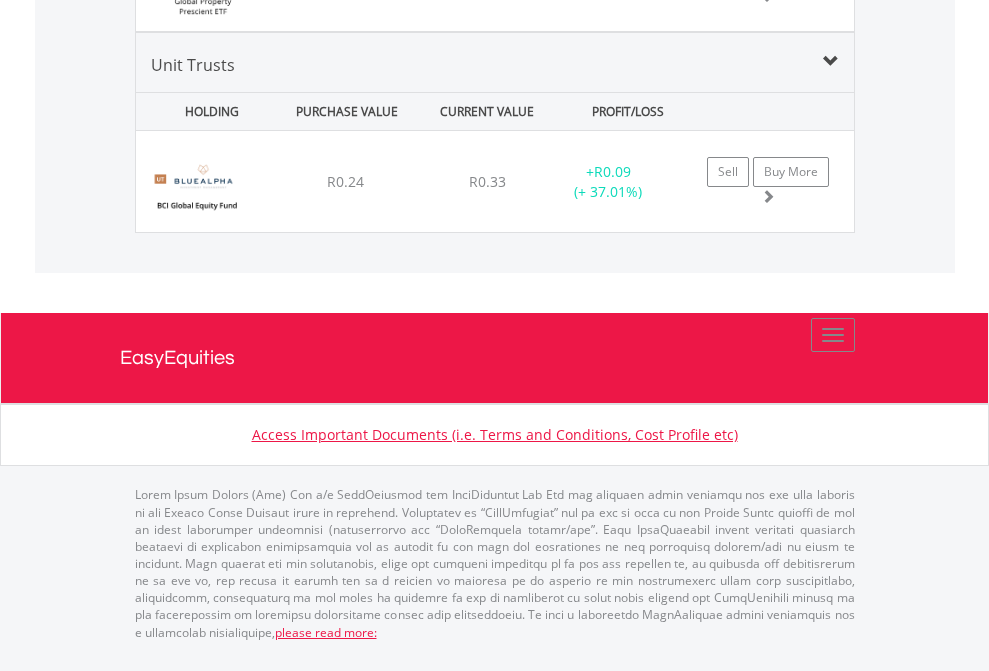 click on "EasyEquities USD" at bounding box center (818, -1579) 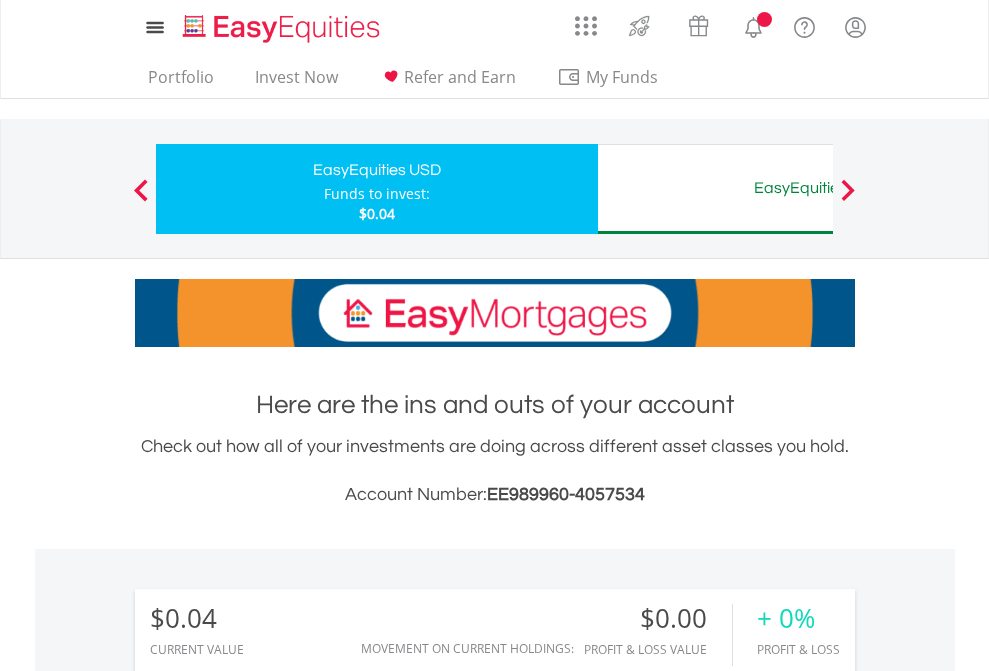 scroll, scrollTop: 1486, scrollLeft: 0, axis: vertical 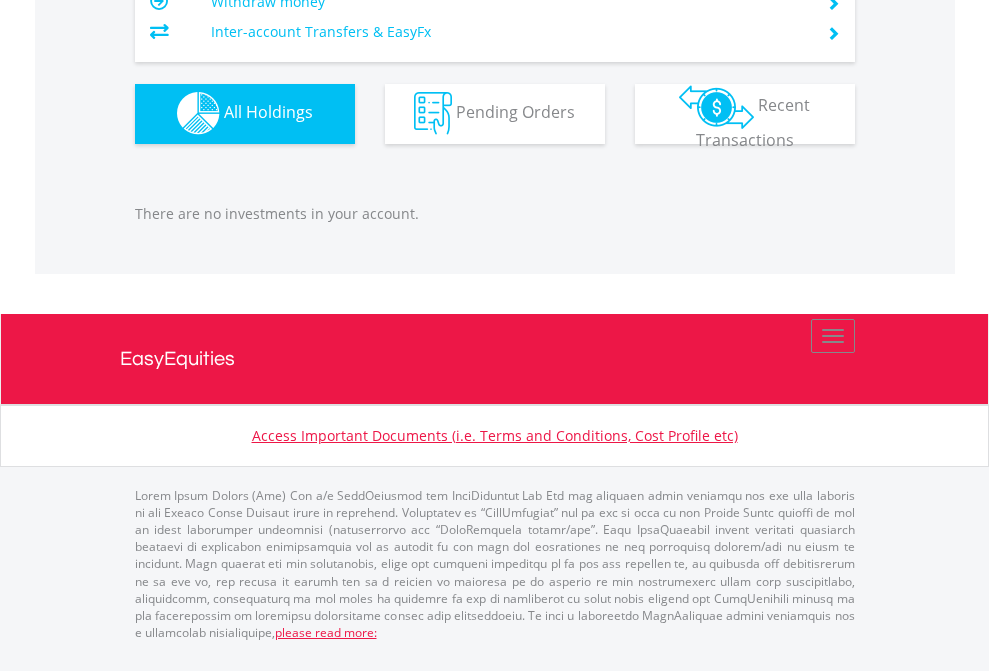click on "EasyEquities AUD" at bounding box center (818, -1142) 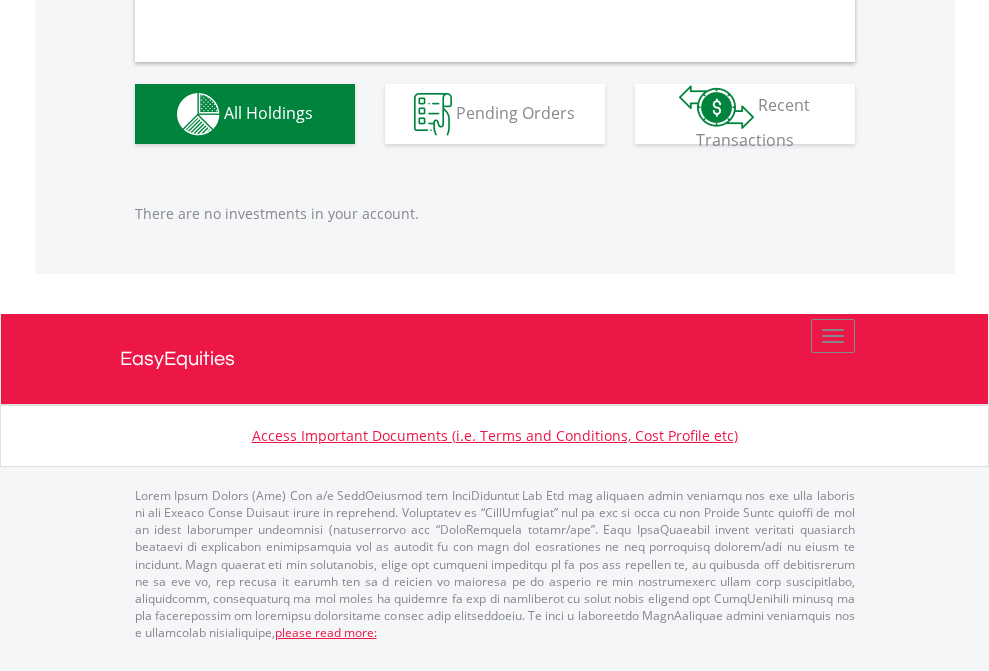 scroll, scrollTop: 1980, scrollLeft: 0, axis: vertical 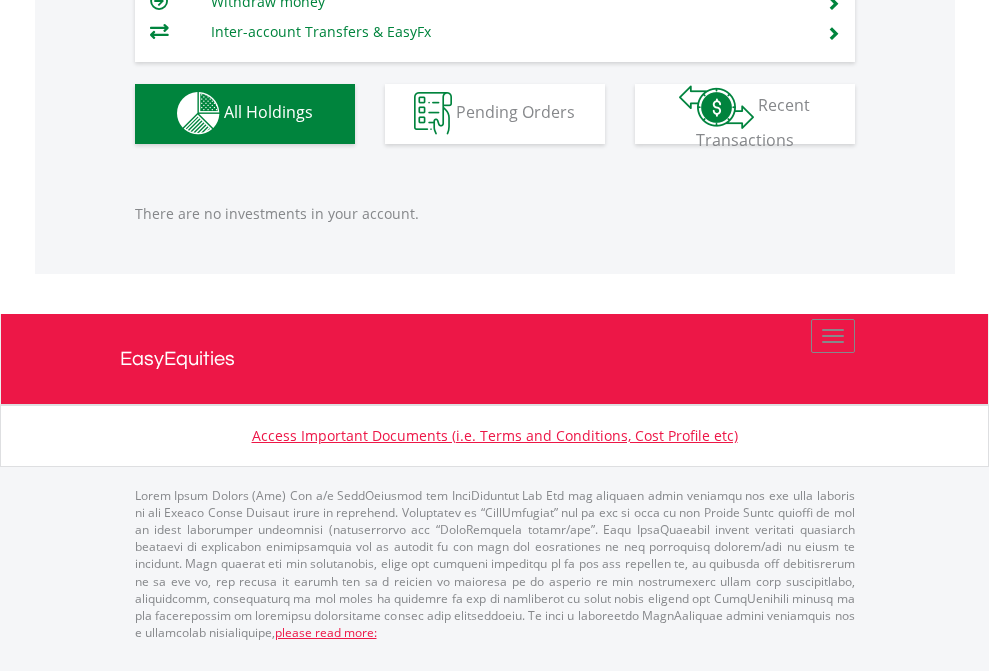 click on "EasyEquities EUR" at bounding box center (818, -1142) 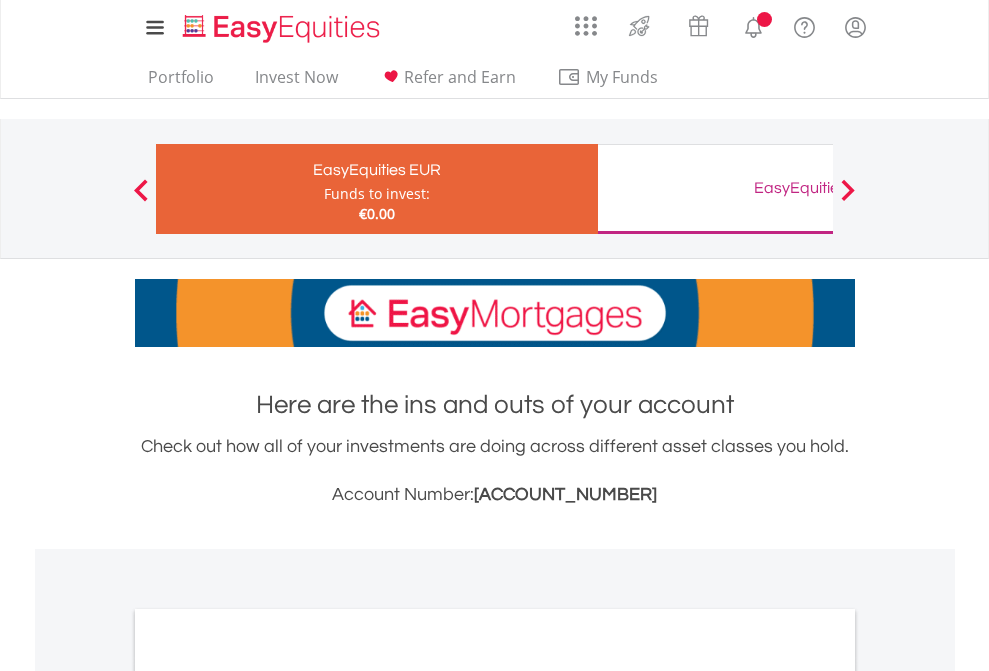 scroll, scrollTop: 0, scrollLeft: 0, axis: both 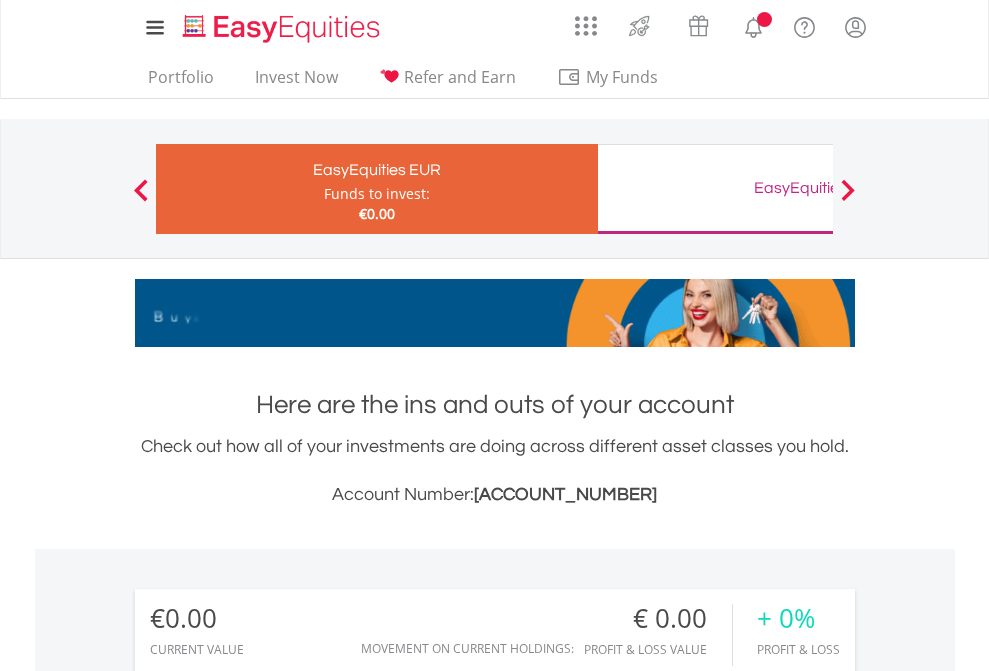 click on "All Holdings" at bounding box center (268, 1442) 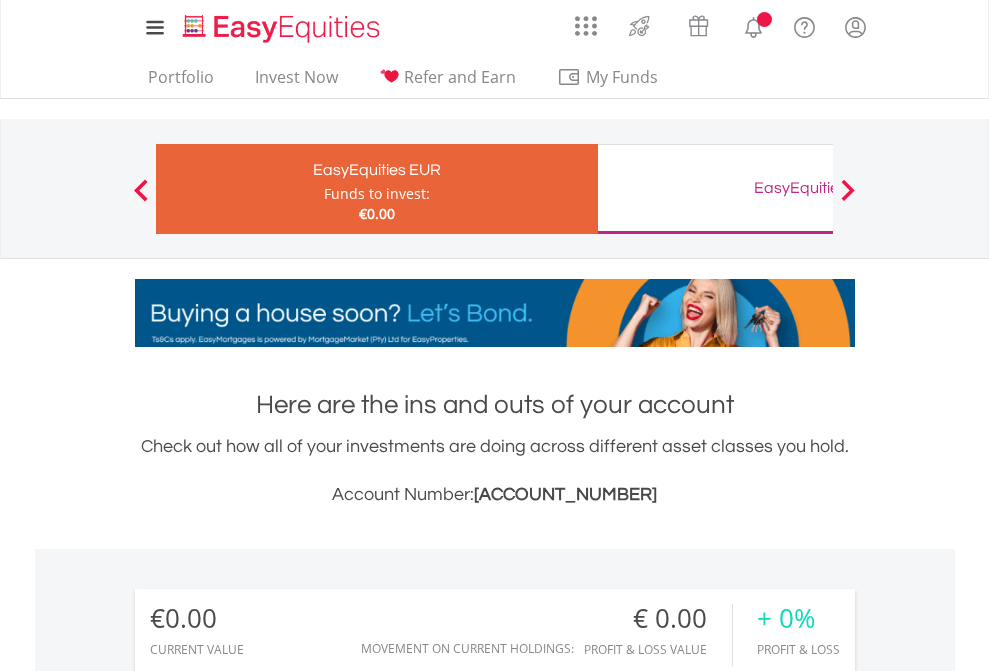 scroll, scrollTop: 1486, scrollLeft: 0, axis: vertical 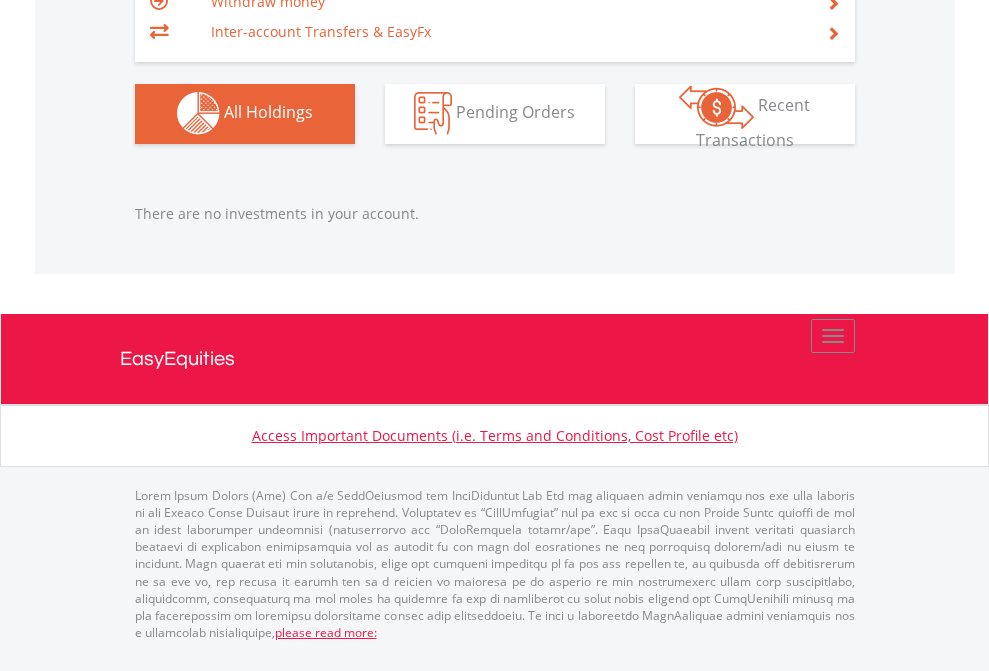 click on "EasyEquities GBP" at bounding box center [818, -1142] 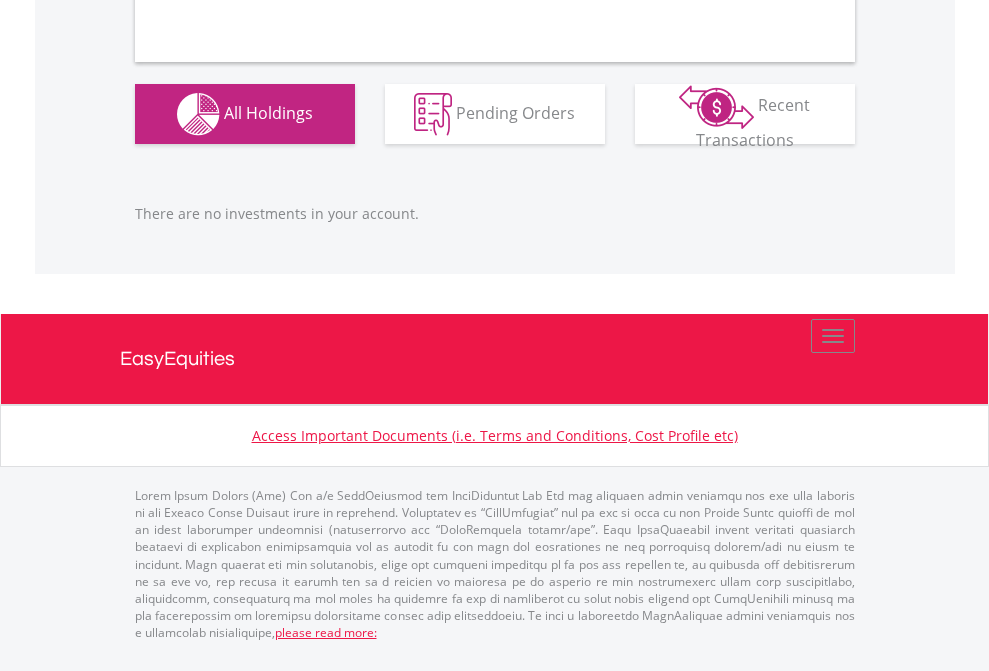 scroll, scrollTop: 1980, scrollLeft: 0, axis: vertical 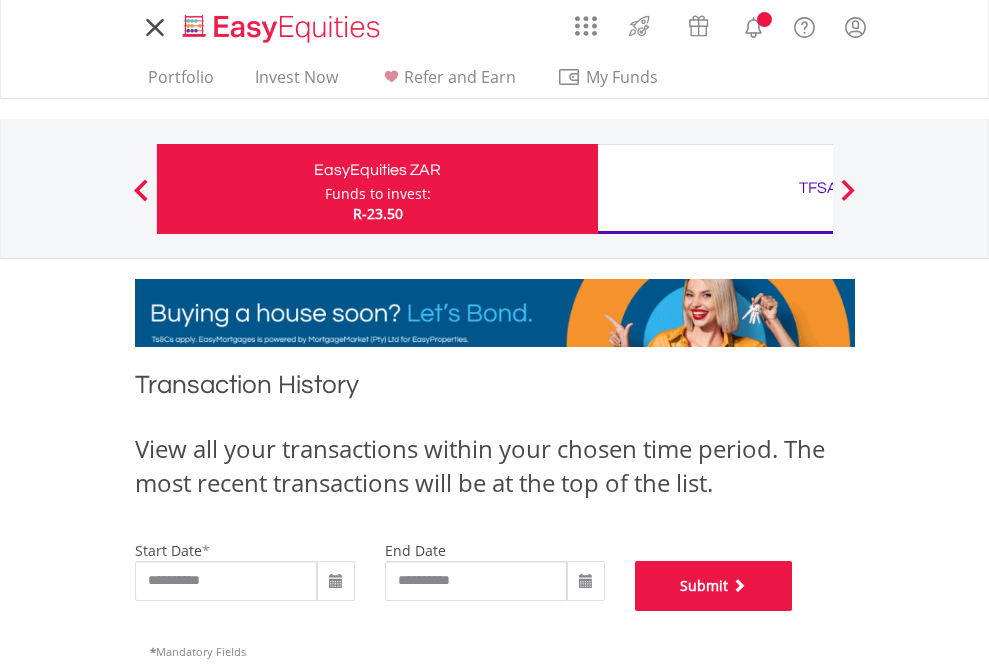 click on "Submit" at bounding box center (714, 586) 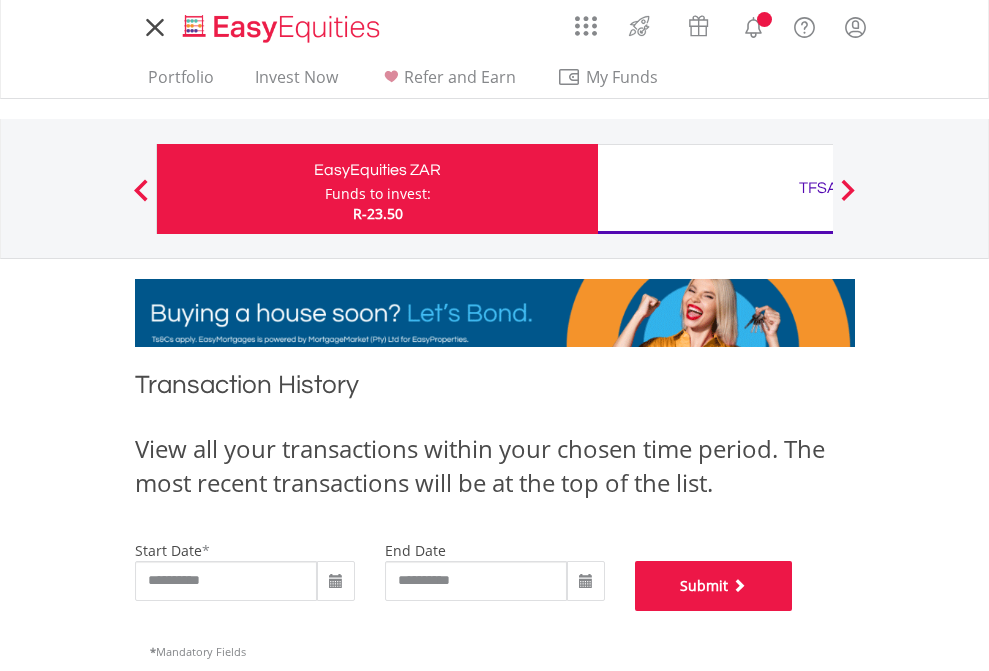 scroll, scrollTop: 811, scrollLeft: 0, axis: vertical 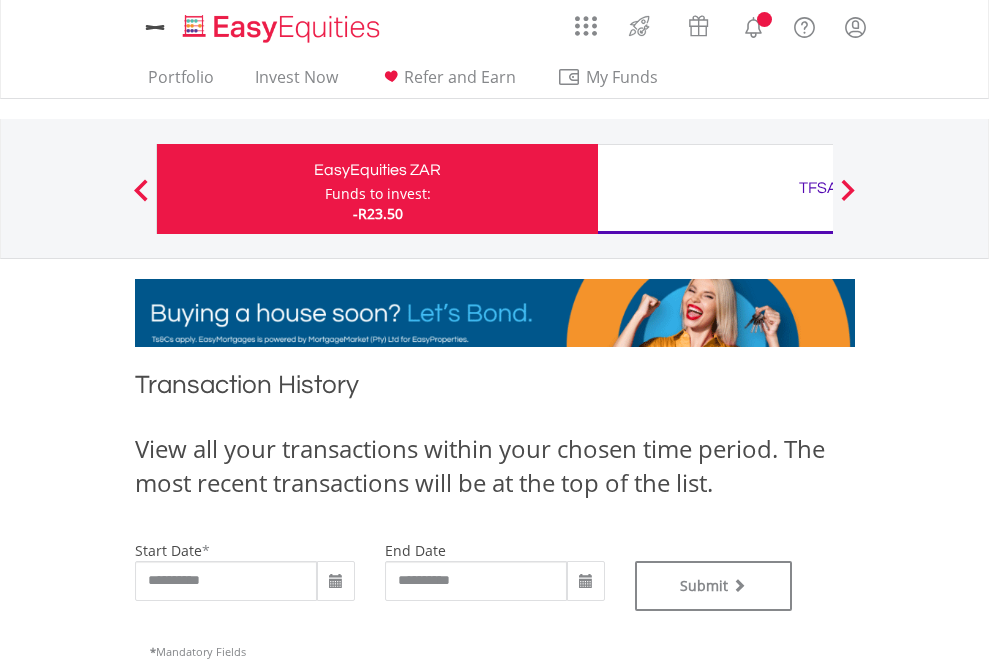 click on "TFSA" at bounding box center (818, 188) 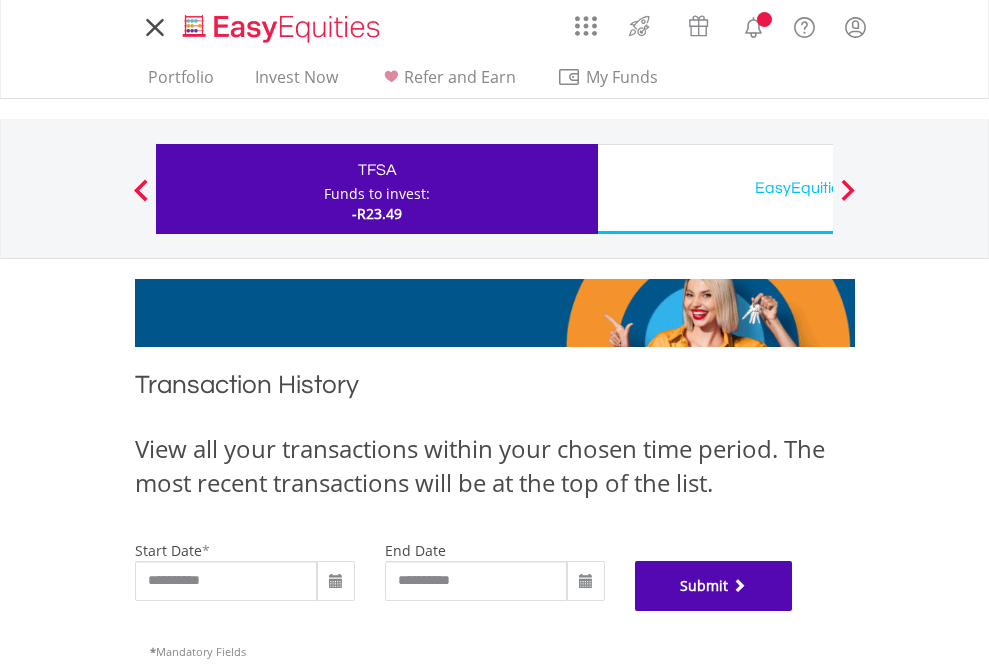 click on "Submit" at bounding box center (714, 586) 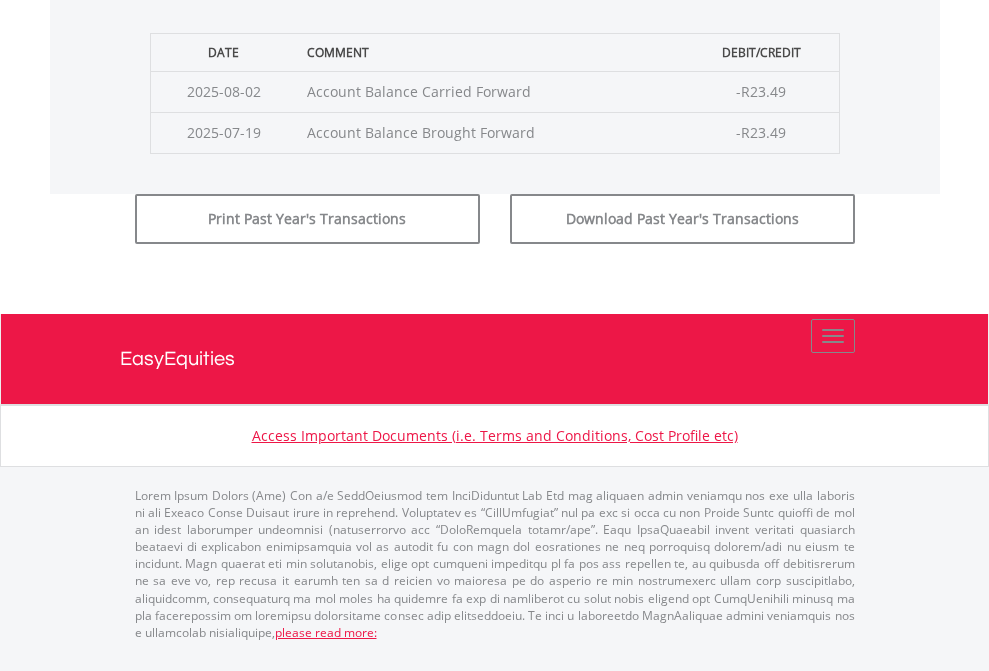 scroll, scrollTop: 811, scrollLeft: 0, axis: vertical 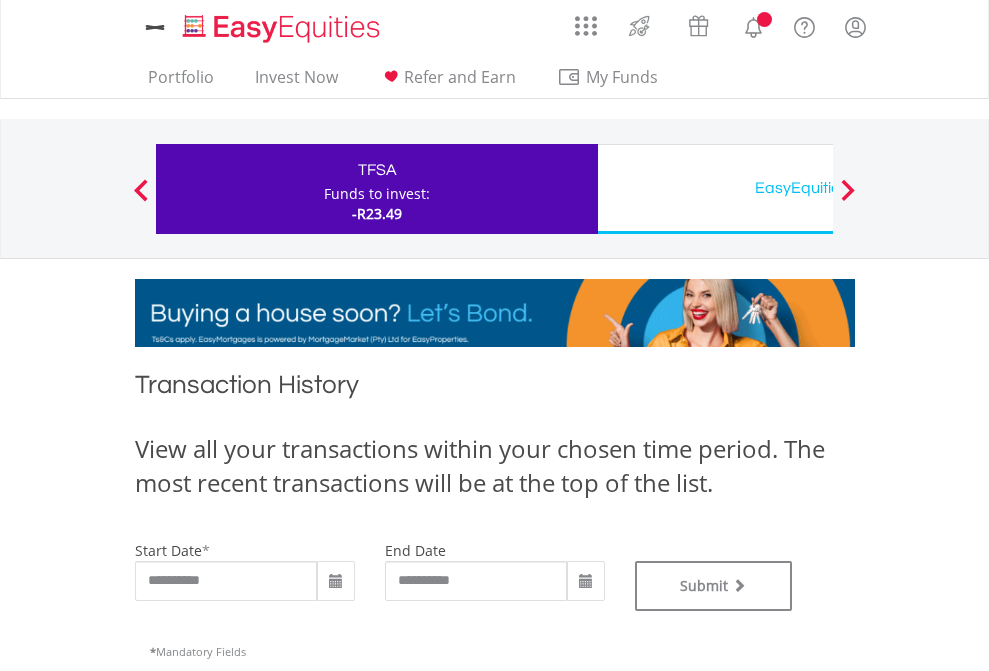 click on "EasyEquities USD" at bounding box center [818, 188] 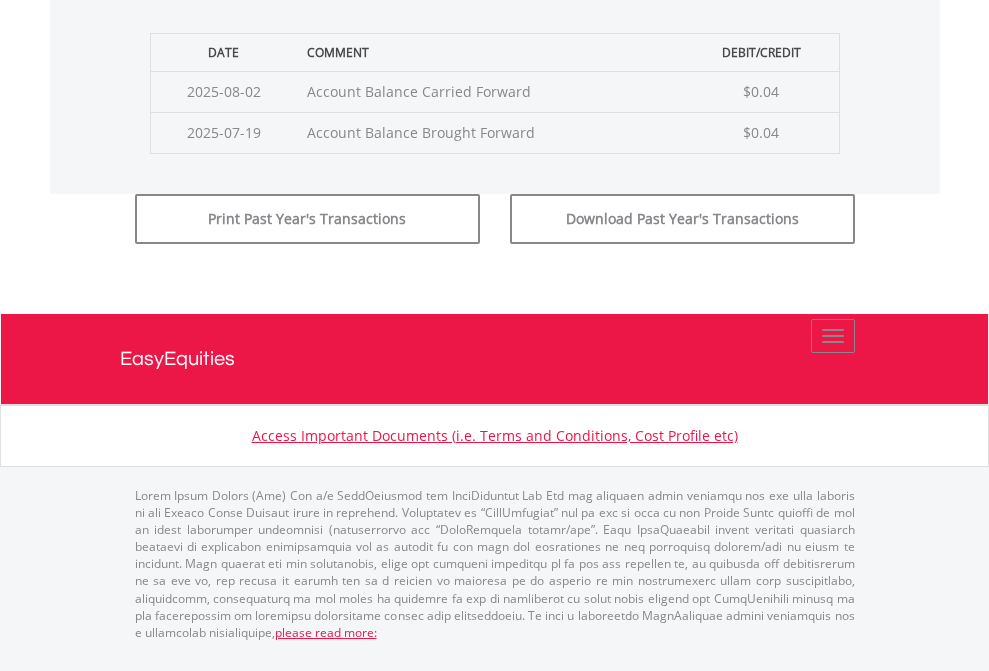 click on "Submit" at bounding box center [714, -183] 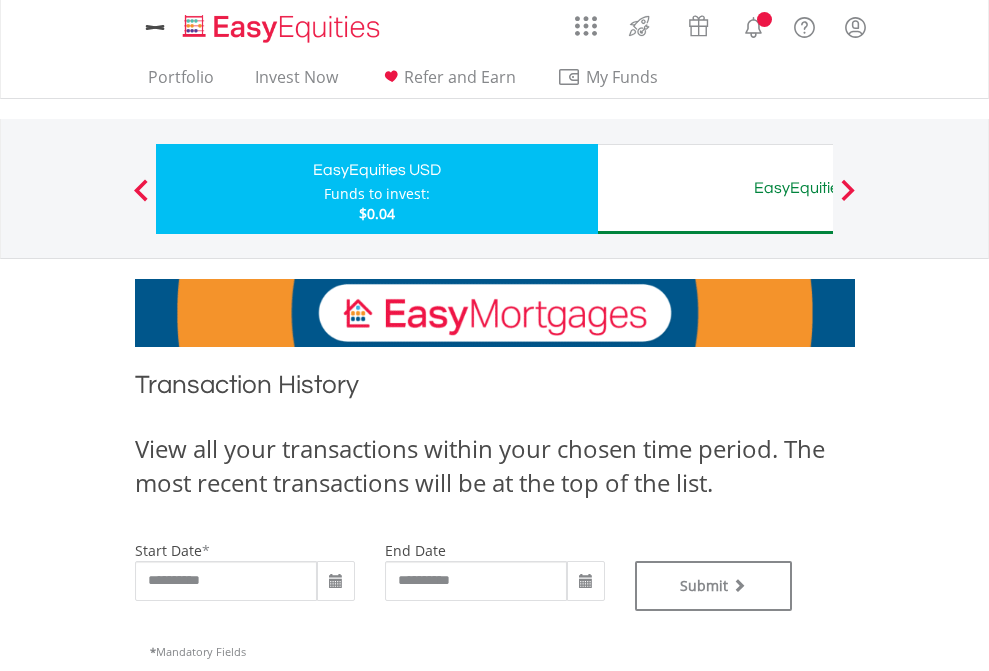 scroll, scrollTop: 0, scrollLeft: 0, axis: both 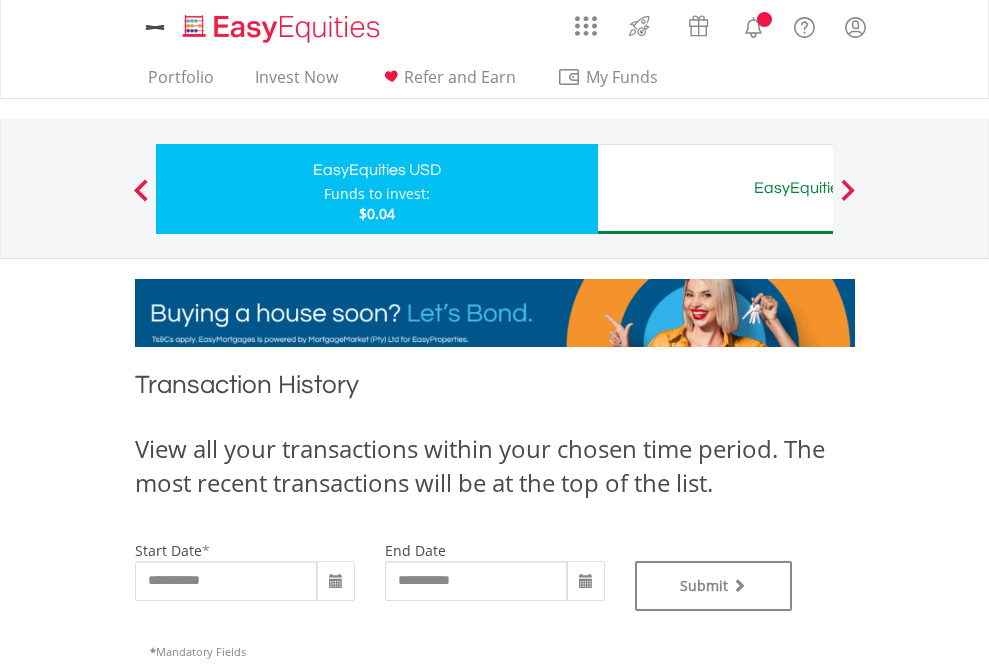 click on "EasyEquities AUD" at bounding box center [818, 188] 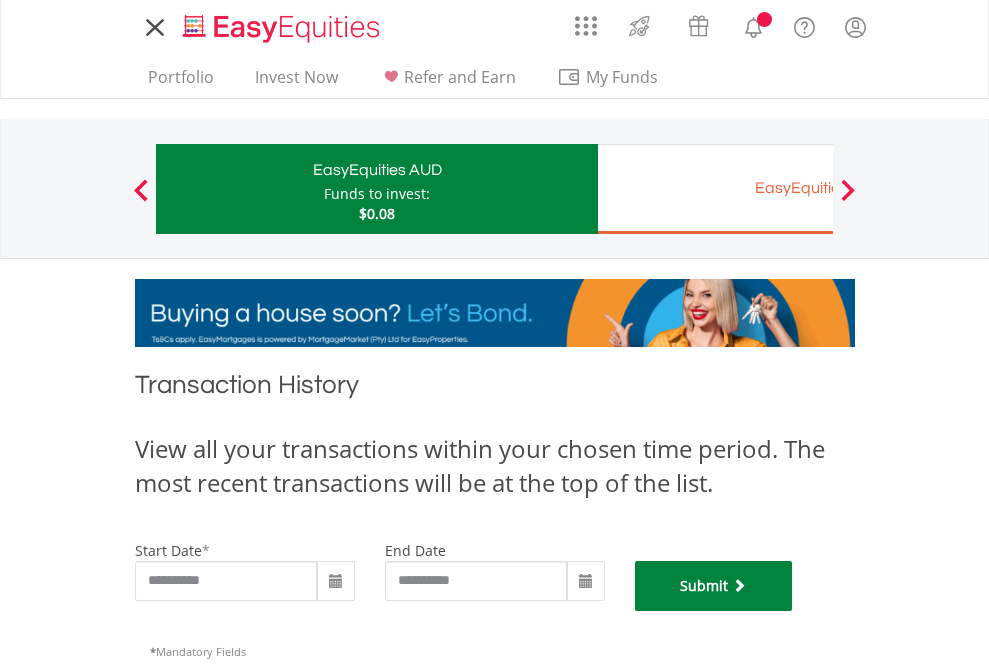 click on "Submit" at bounding box center [714, 586] 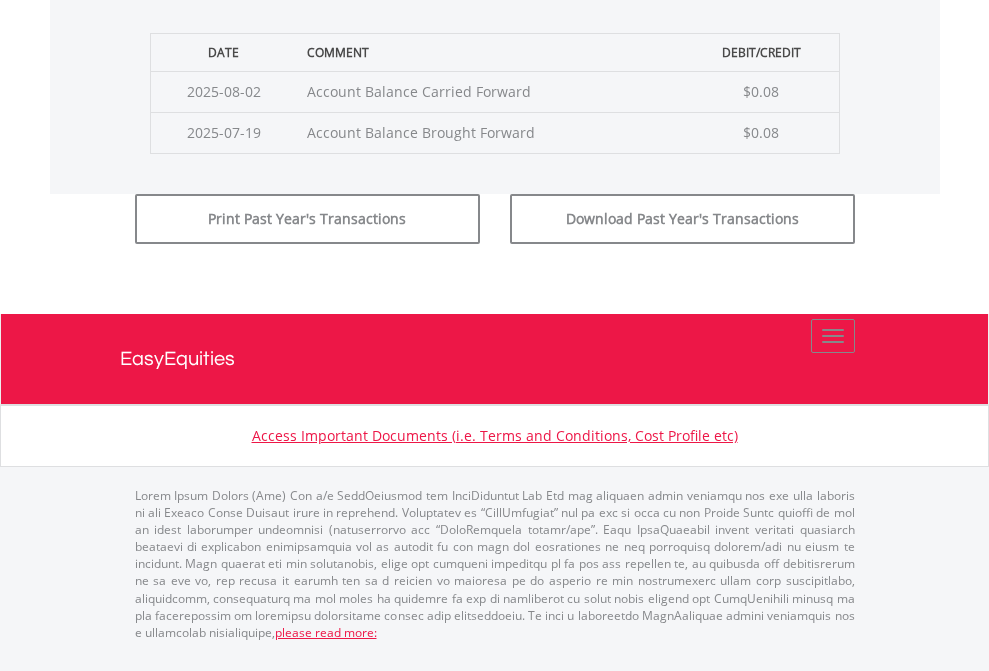 scroll, scrollTop: 811, scrollLeft: 0, axis: vertical 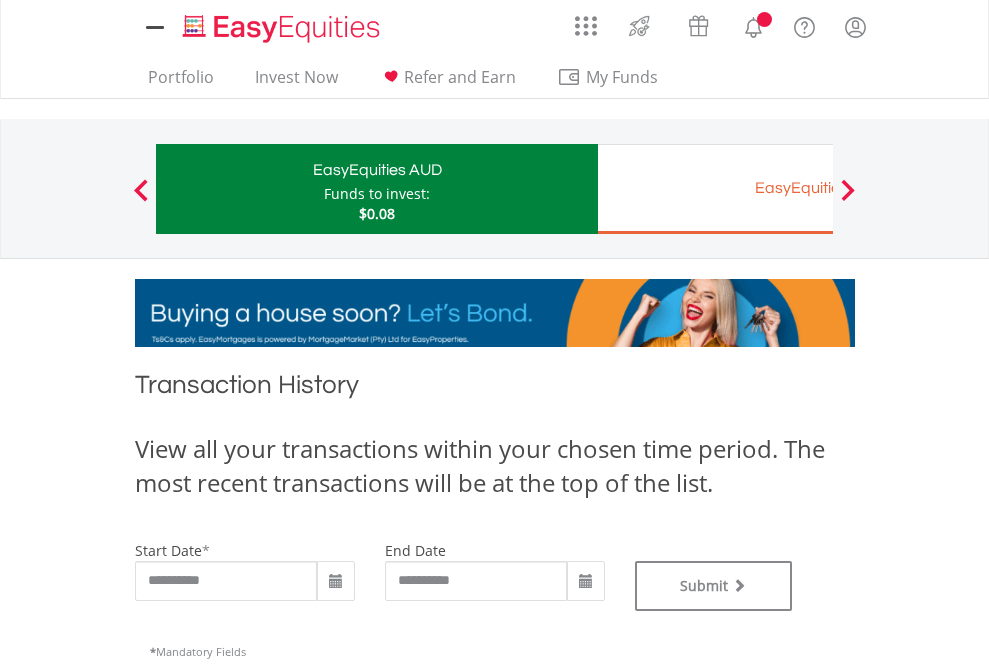 click on "EasyEquities EUR" at bounding box center (818, 188) 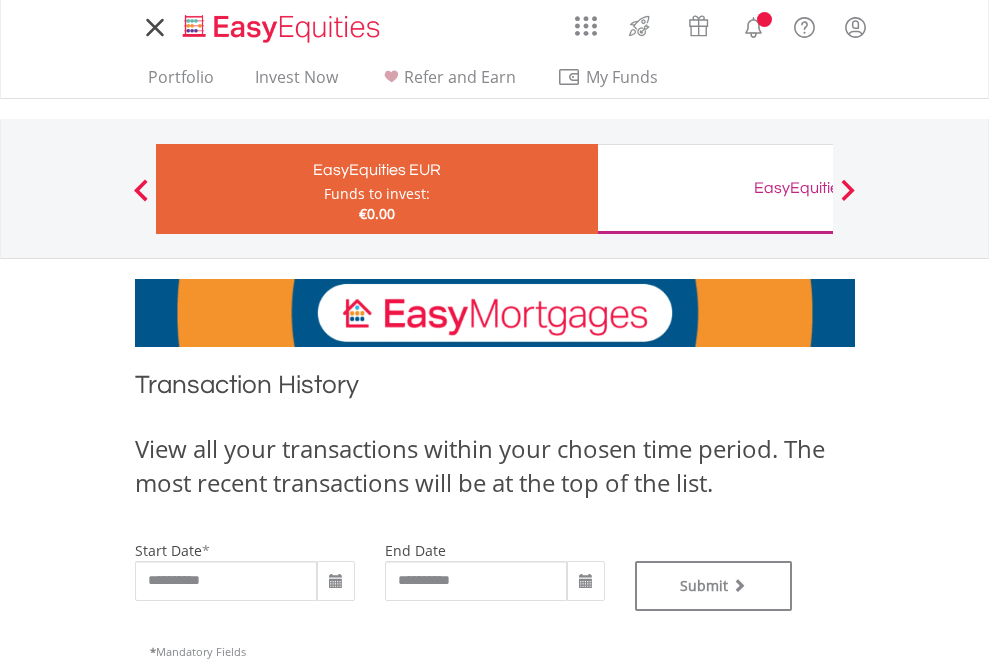 scroll, scrollTop: 0, scrollLeft: 0, axis: both 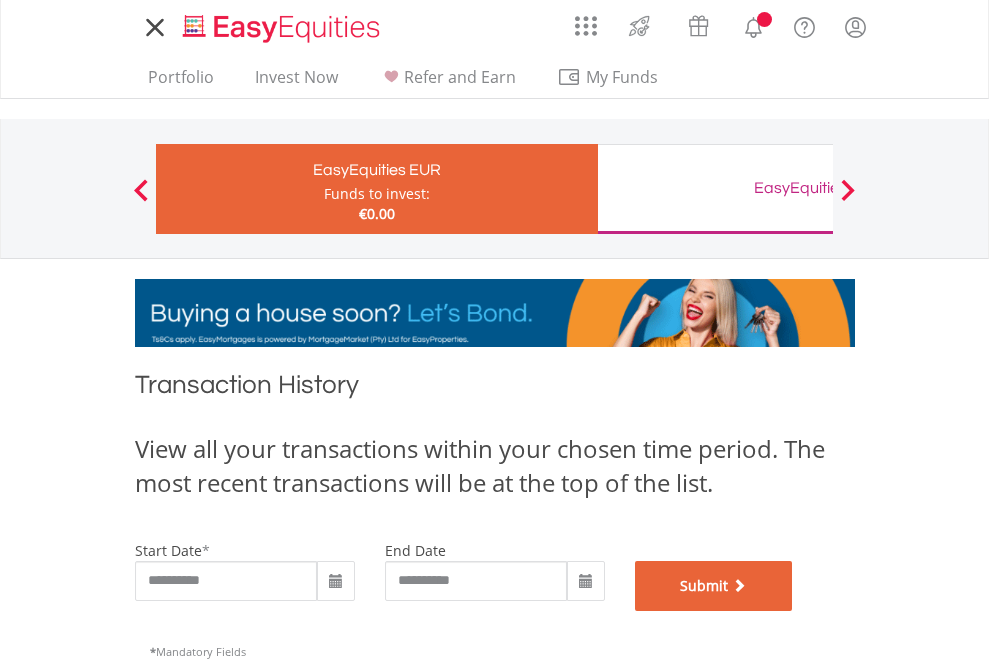 click on "Submit" at bounding box center (714, 586) 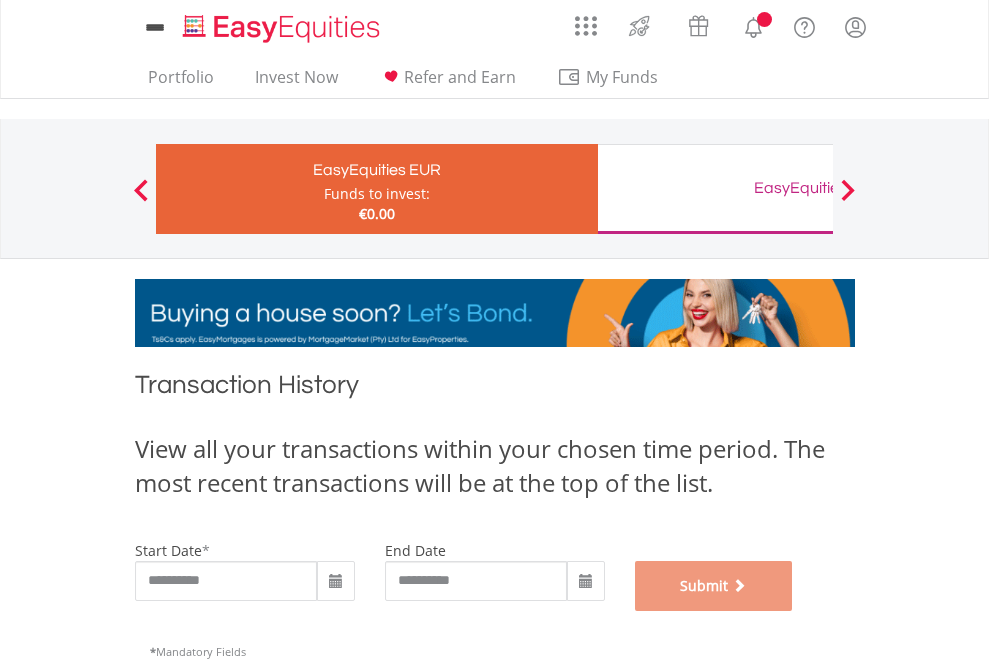 scroll, scrollTop: 811, scrollLeft: 0, axis: vertical 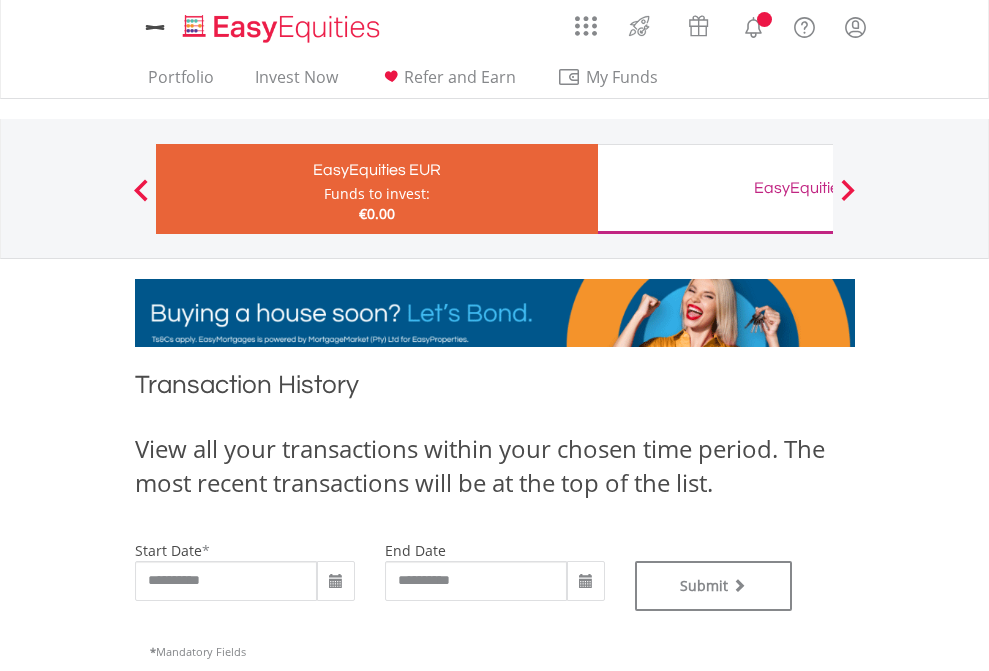 click on "EasyEquities GBP" at bounding box center [818, 188] 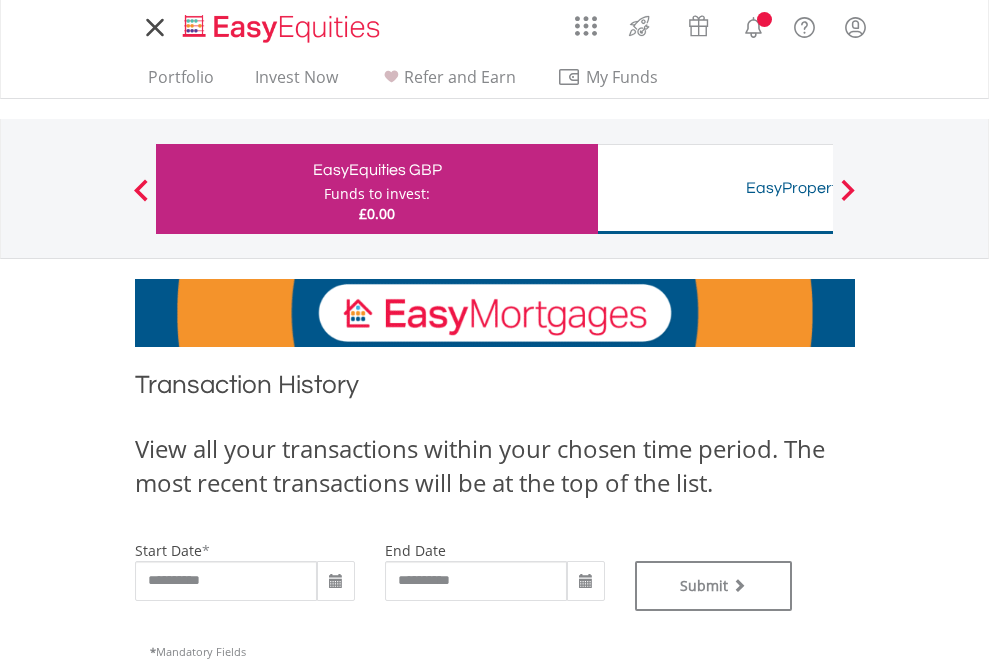 scroll, scrollTop: 0, scrollLeft: 0, axis: both 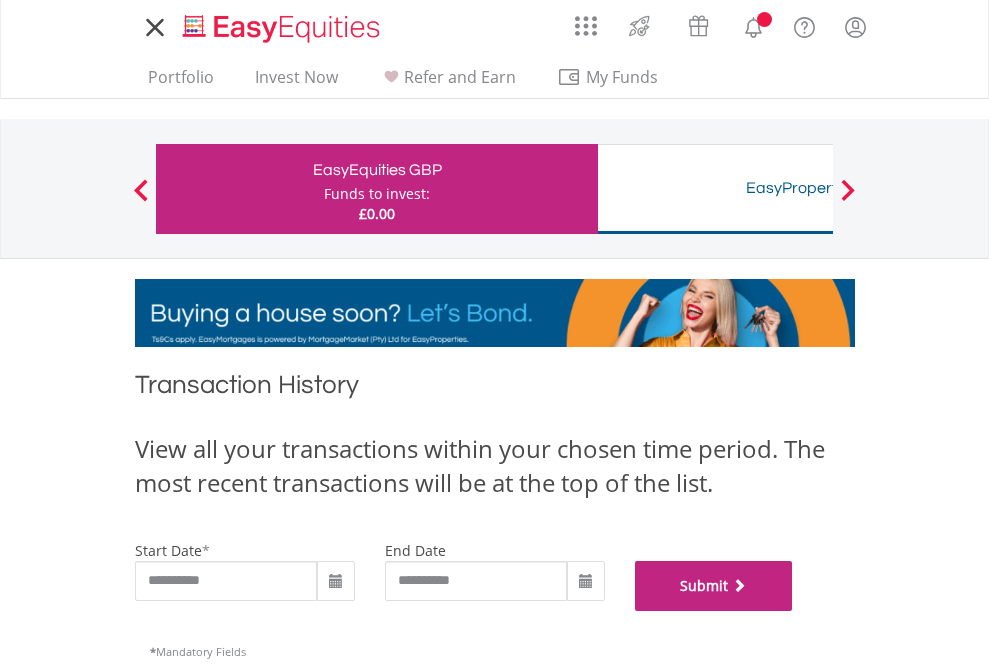 click on "Submit" at bounding box center (714, 586) 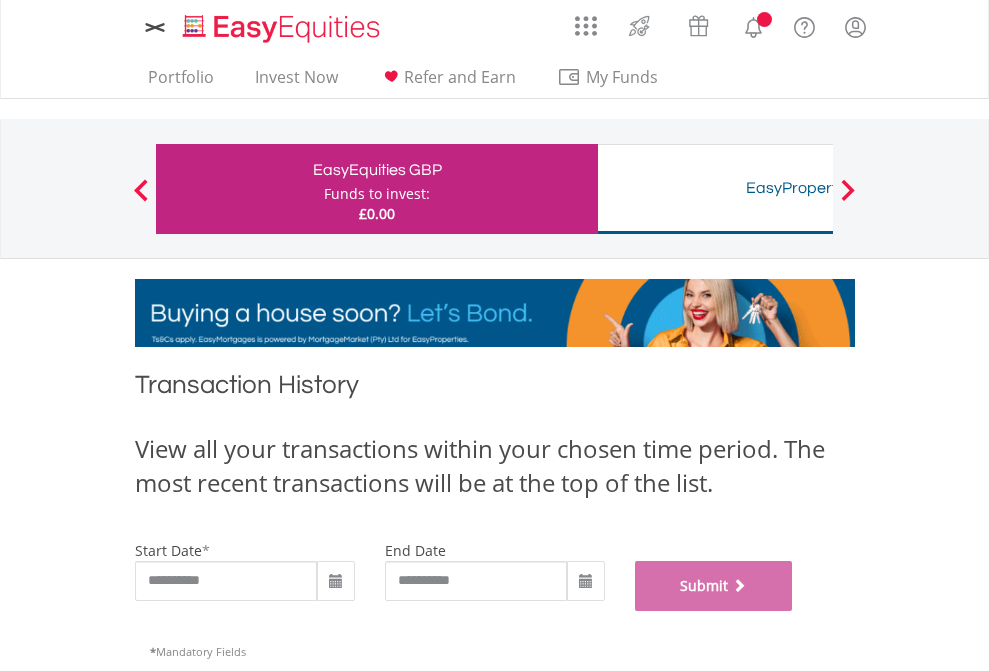 scroll, scrollTop: 811, scrollLeft: 0, axis: vertical 